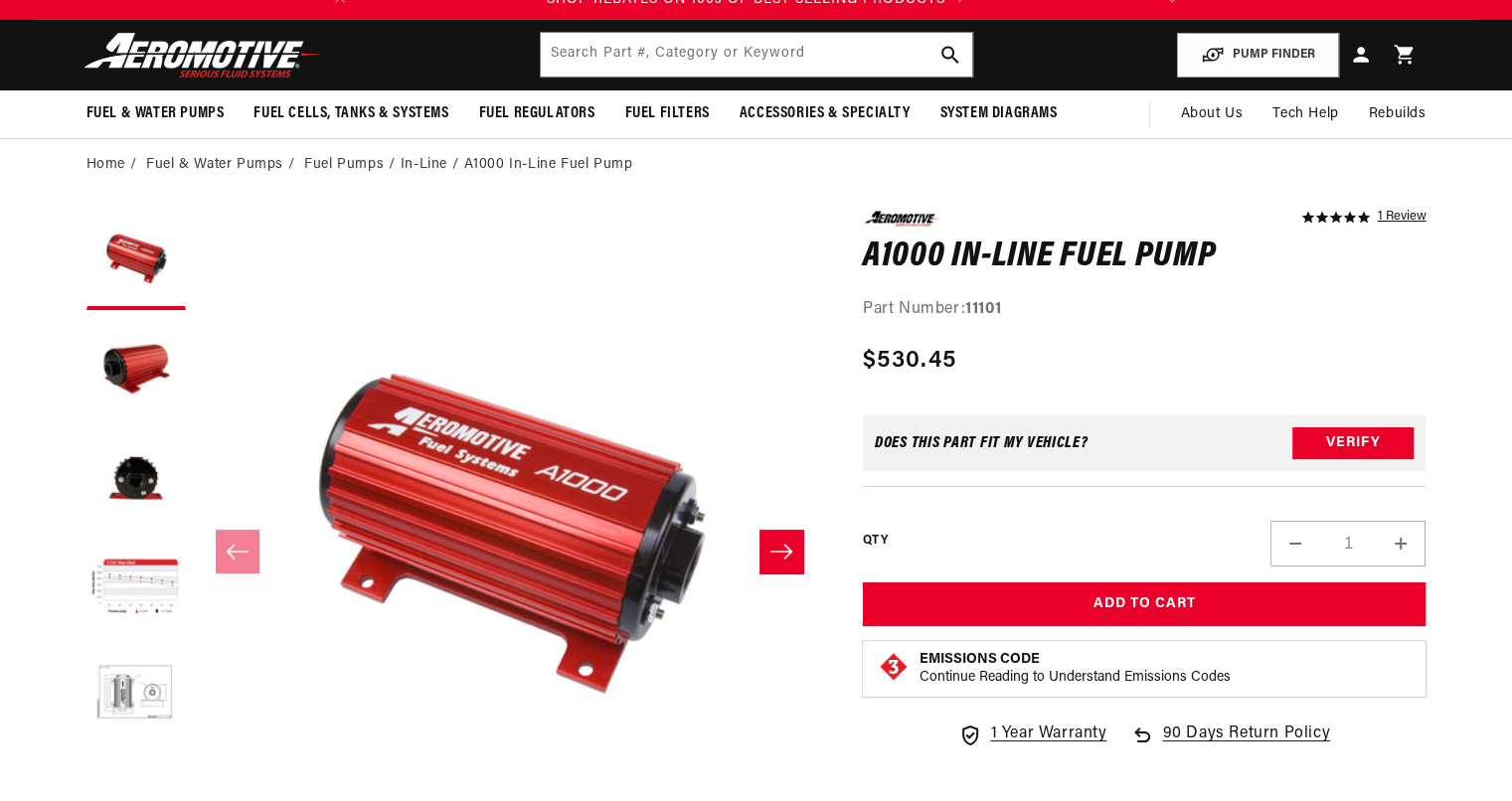 scroll, scrollTop: 80, scrollLeft: 0, axis: vertical 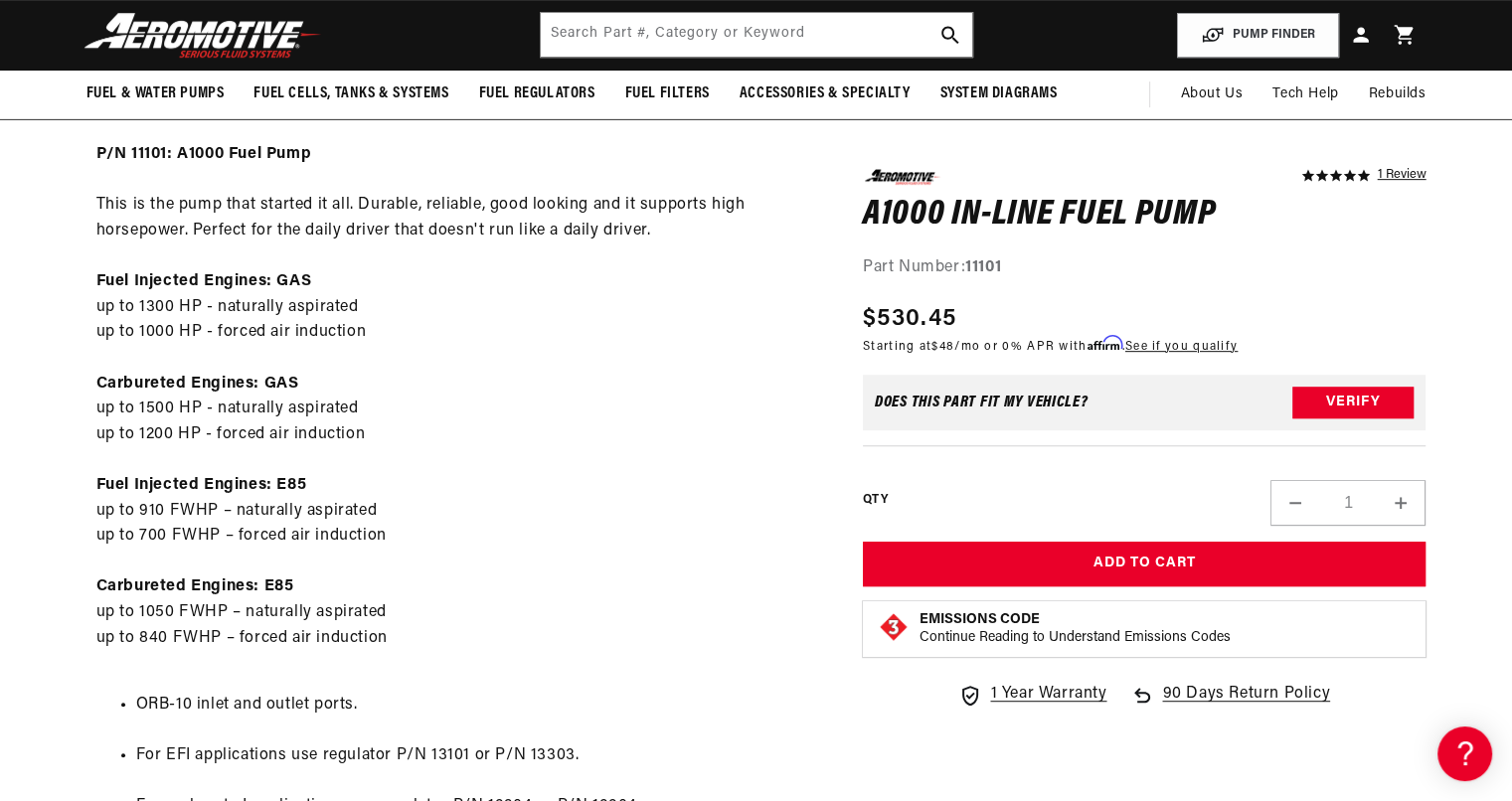 click on "Skip to content
Your cart
Your cart is empty
Loading...
You may also like
Subtotal (0 items)
$0.00 USD
Checkout
One or more of the items in your cart is a recurring or deferred purchase. By continuing, I agree to the  cancellation policy  and authorize you to charge my payment method at the prices, frequency and dates listed on this page until my order is fulfilled or I cancel, if permitted." at bounding box center (756, -513) 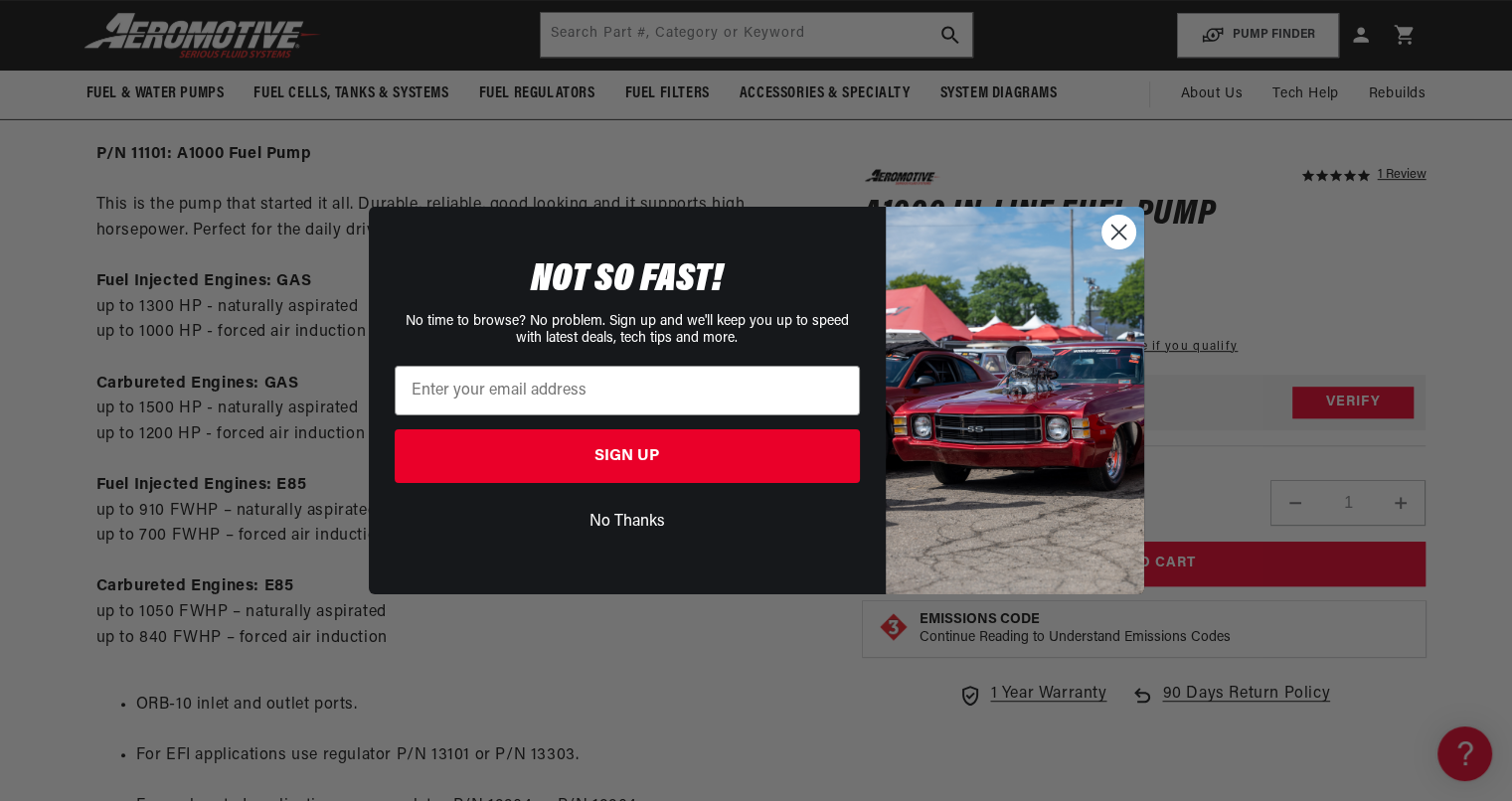 scroll, scrollTop: 0, scrollLeft: 786, axis: horizontal 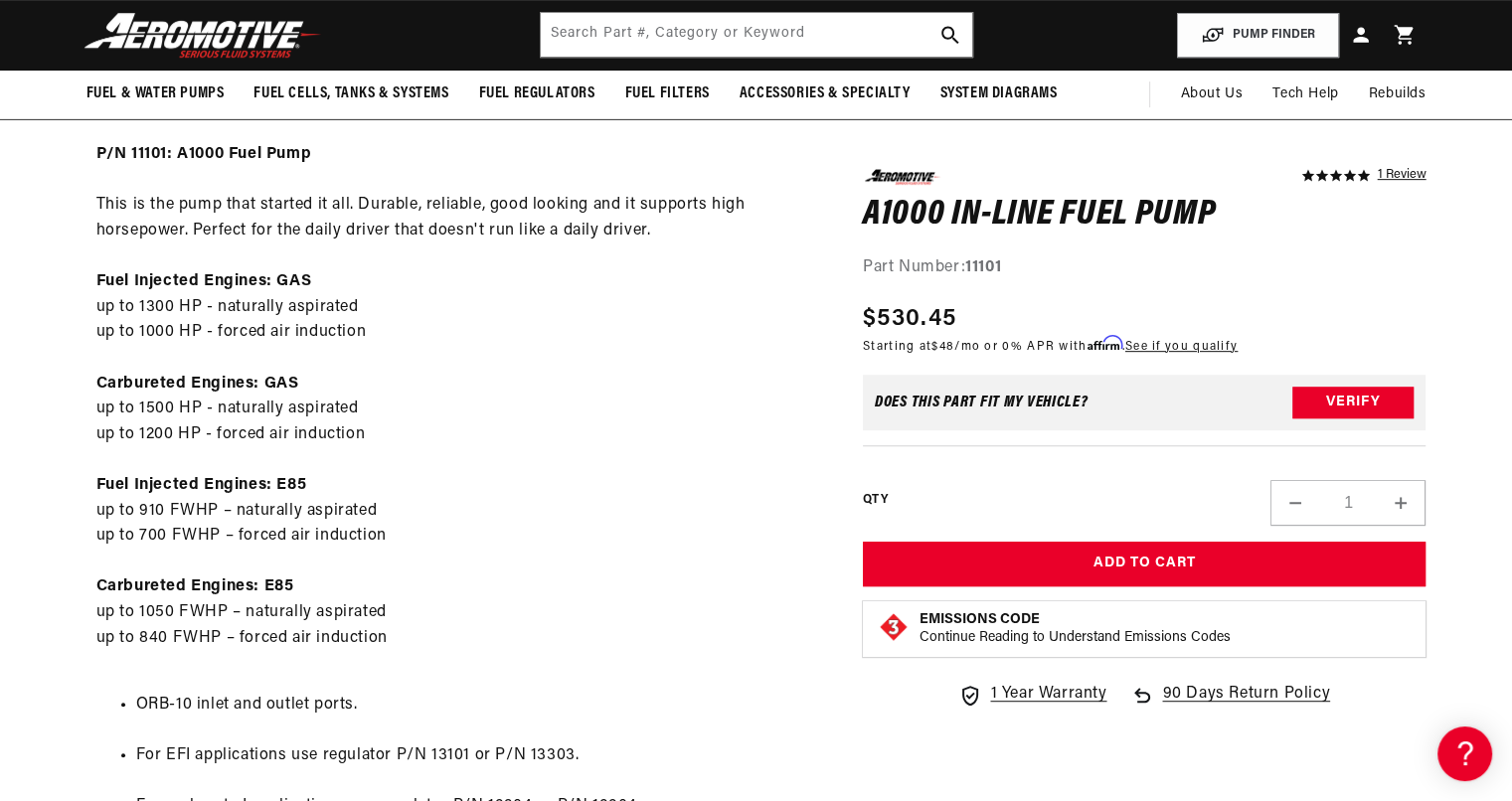 click on "P/N 11101: A1000 Fuel Pump This is the pump that started it all. Durable, reliable, good looking and it supports high horsepower. Perfect for the daily driver that doesn't run like a daily driver. Fuel Injected Engines: GAS up to 1300 HP - naturally aspirated up to 1000 HP - forced air induction Carbureted Engines: GAS up to 1500 HP - naturally aspirated up to 1200 HP - forced air induction Fuel Injected Engines: E85 up to 910 FWHP – naturally aspirated up to 700 FWHP – forced air induction Carbureted Engines: E85 up to 1050 FWHP – naturally aspirated up to 840 FWHP – forced air induction
ORB-10 inlet and outlet ports.
For EFI applications use regulator P/N 13101 or P/N 13303.
For carbureted applications use regulator P/N 13204 or P/N 13304.
This product is not compatible for use with diesel fuel
This product is not legal for sale or use on emission-controlled vehicles except when used as a direct replacement part matching OEM specifications.
P/N 16306" at bounding box center [454, 633] 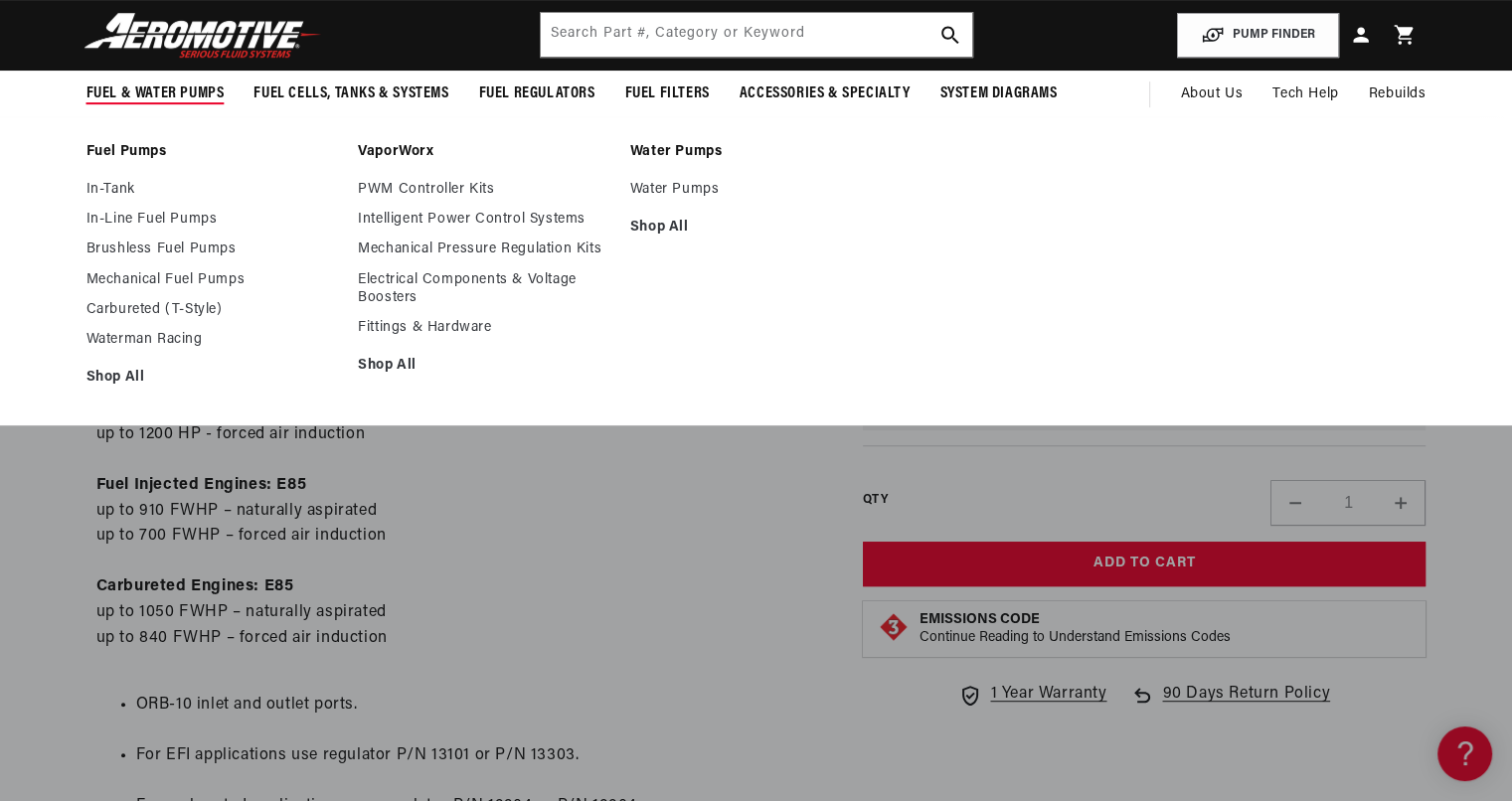 scroll, scrollTop: 0, scrollLeft: 0, axis: both 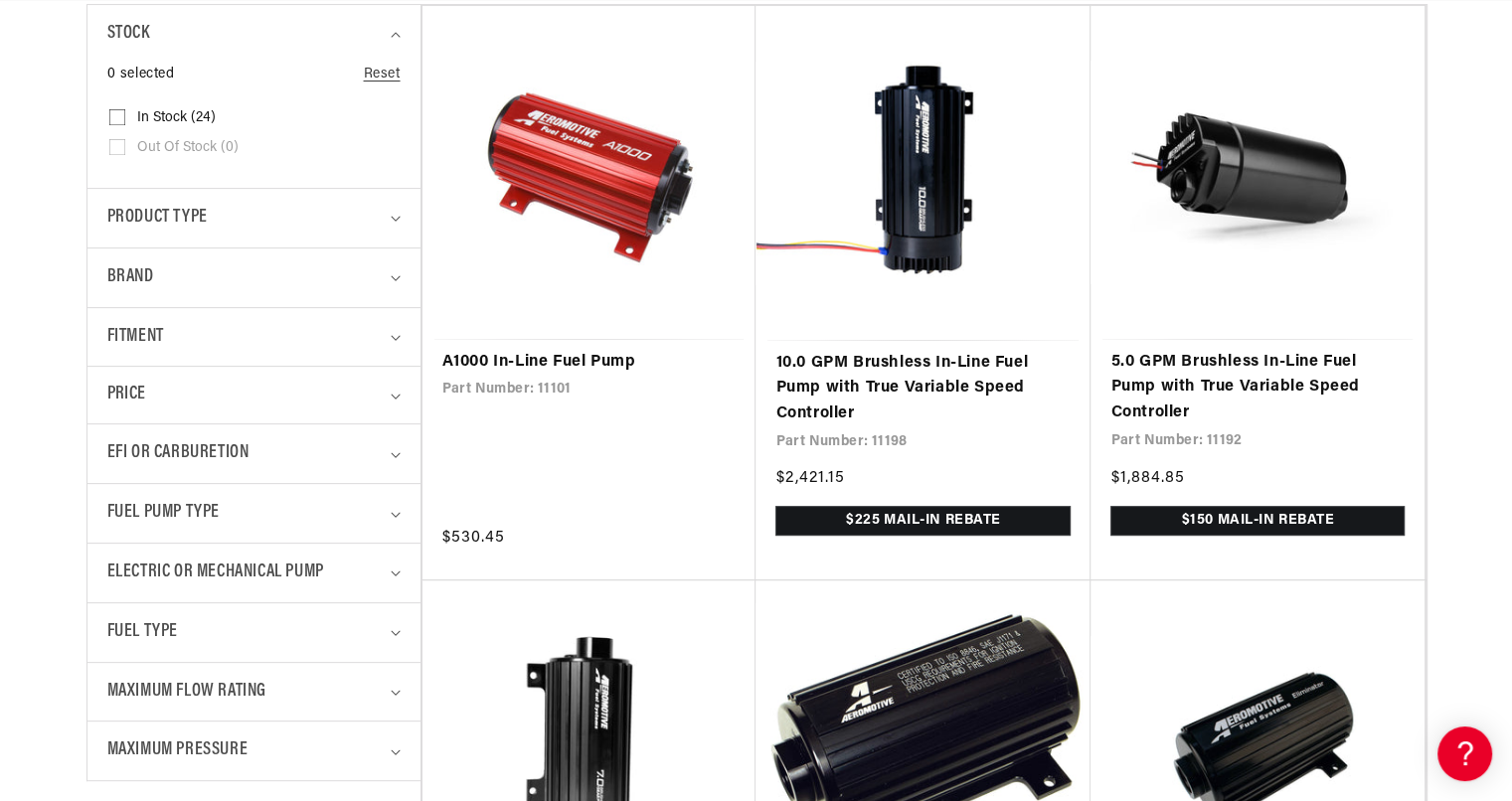 click on "A1000 In-Line Fuel Pump" at bounding box center (589, 363) 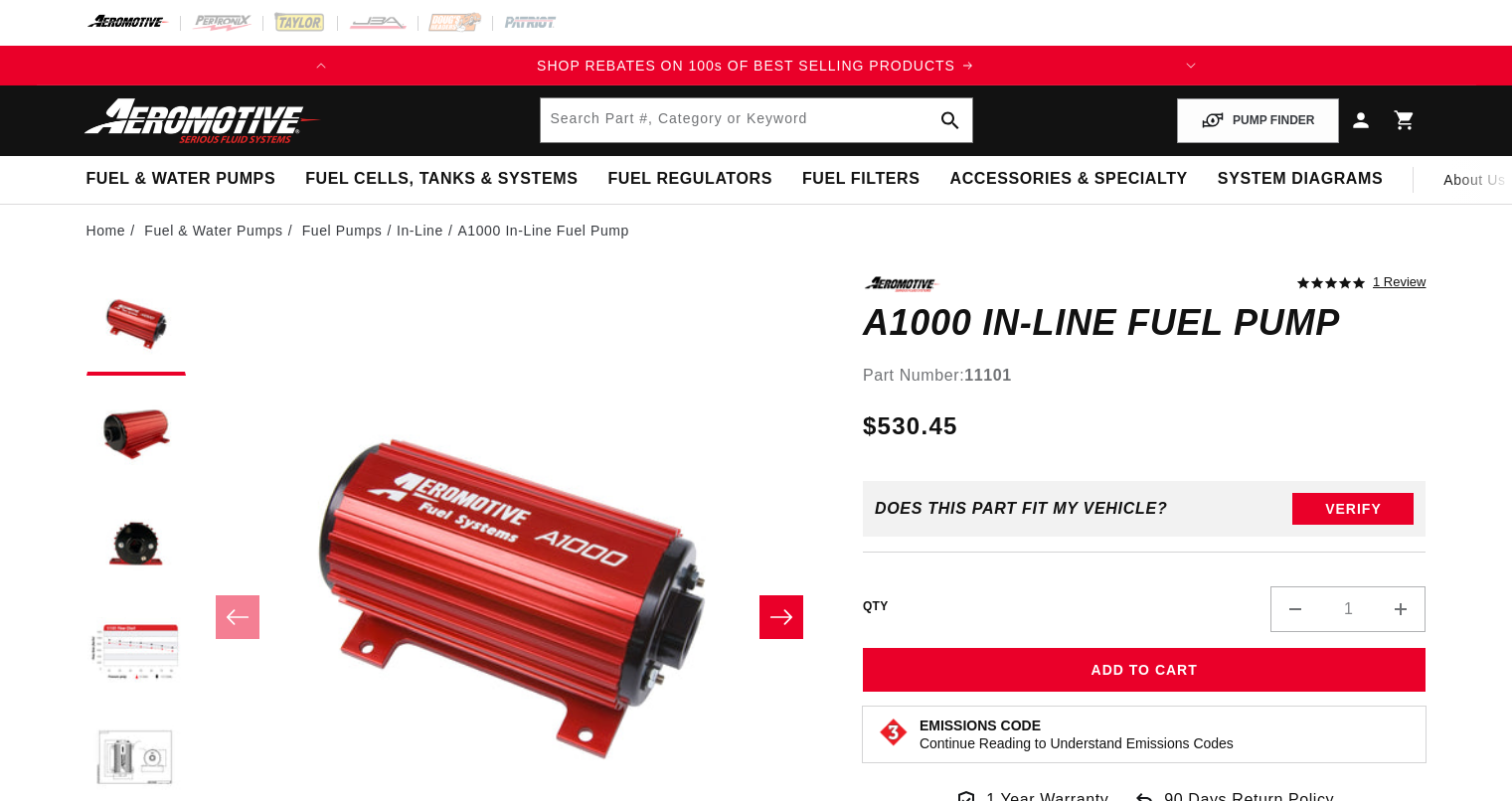 scroll, scrollTop: 0, scrollLeft: 0, axis: both 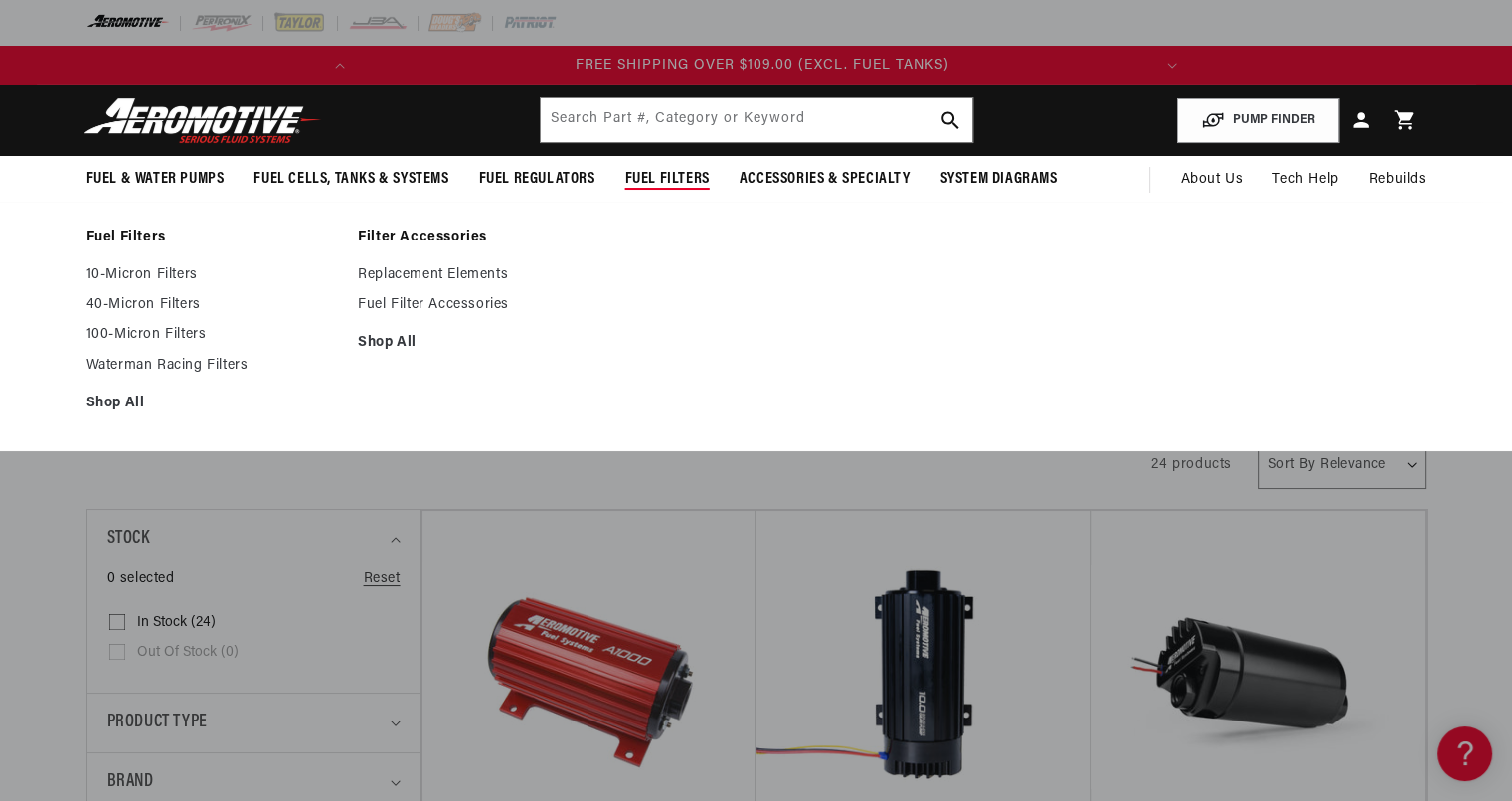 click on "Fuel Filters" at bounding box center [667, 179] 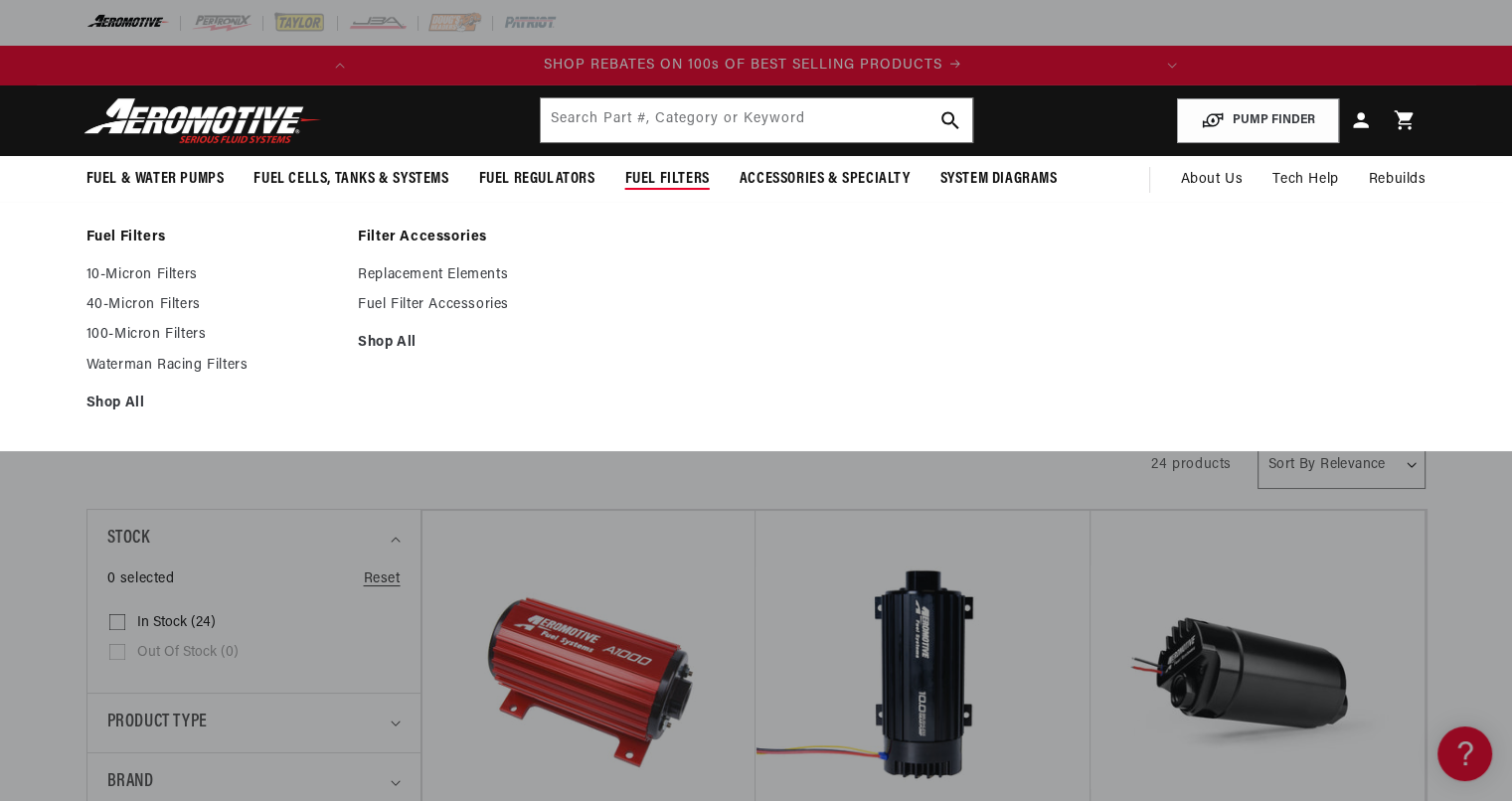 scroll, scrollTop: 0, scrollLeft: 0, axis: both 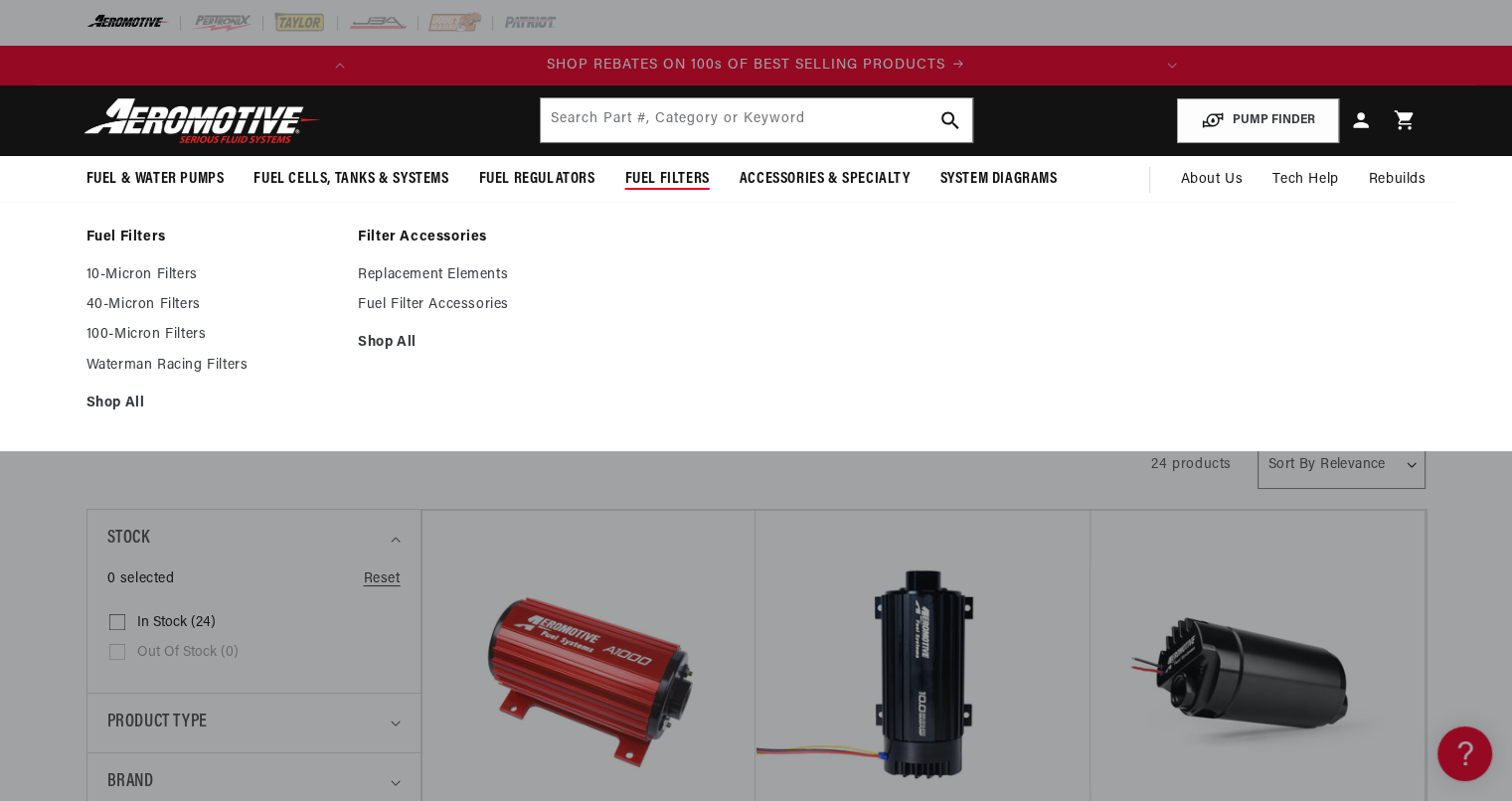 click on "10-Micron Filters" at bounding box center [213, 275] 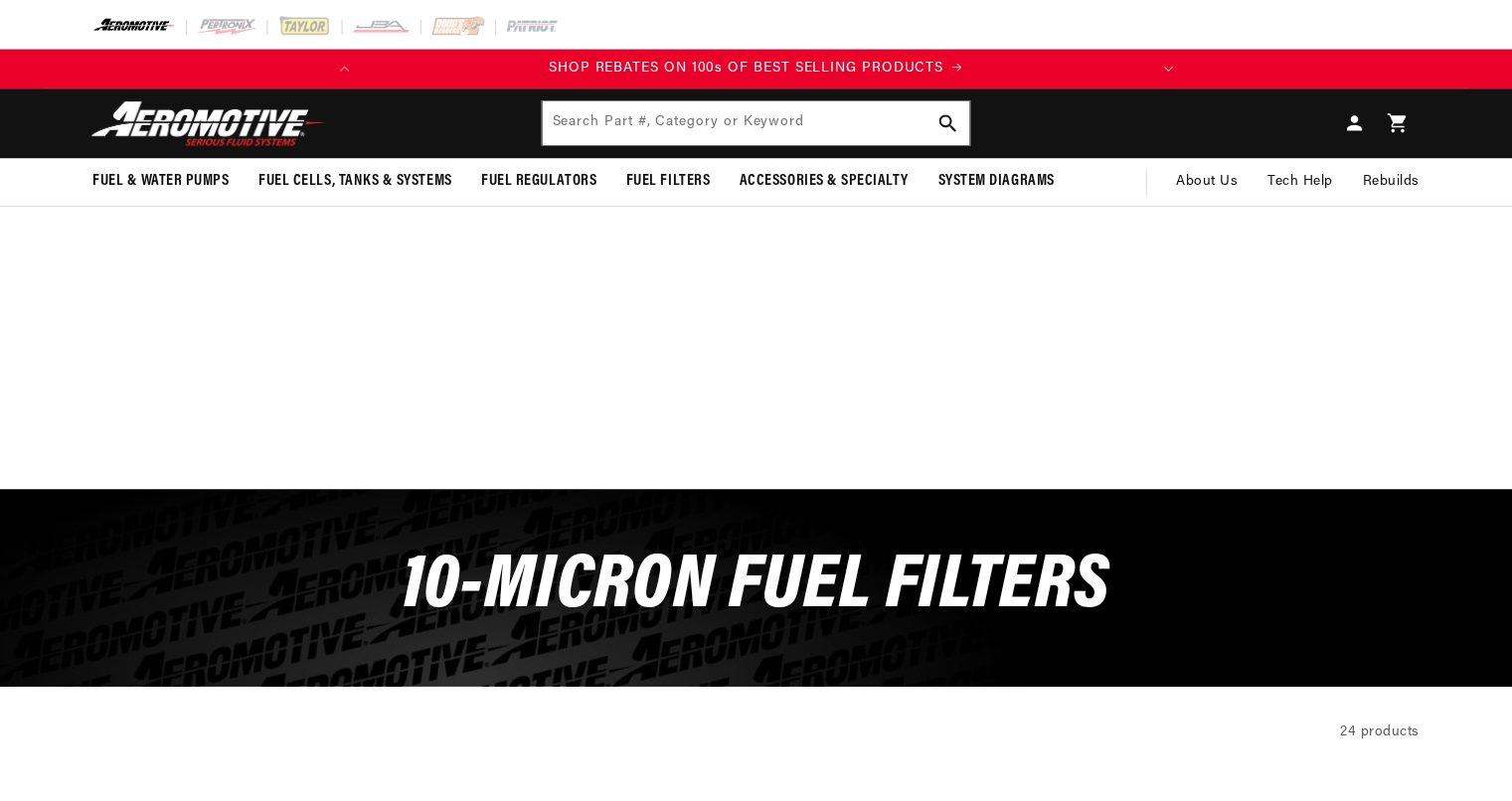 scroll, scrollTop: 0, scrollLeft: 0, axis: both 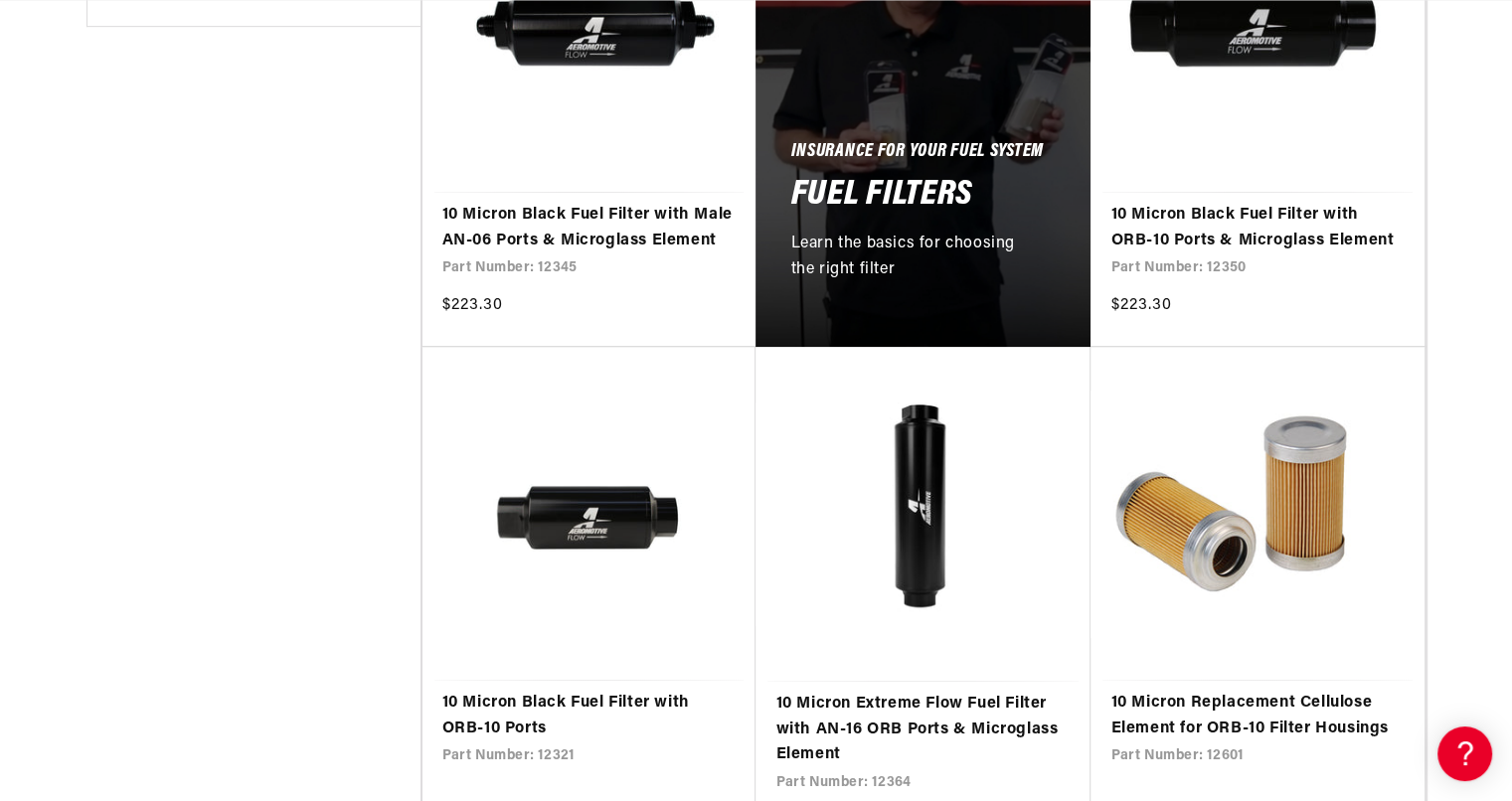 click on "10 Micron Black Fuel Filter with ORB-10 Ports & Microglass Element" at bounding box center [1258, 228] 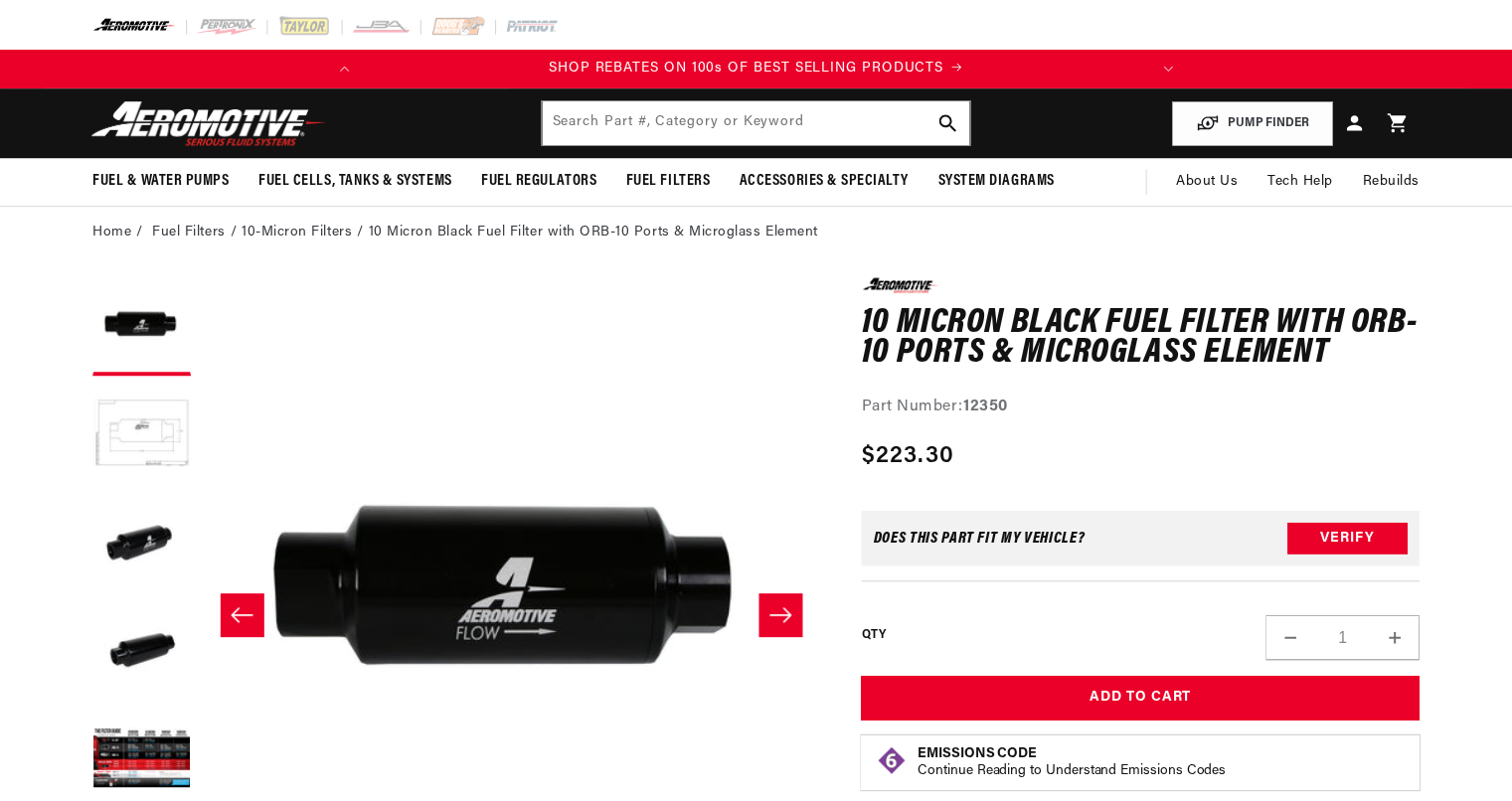 scroll, scrollTop: 0, scrollLeft: 0, axis: both 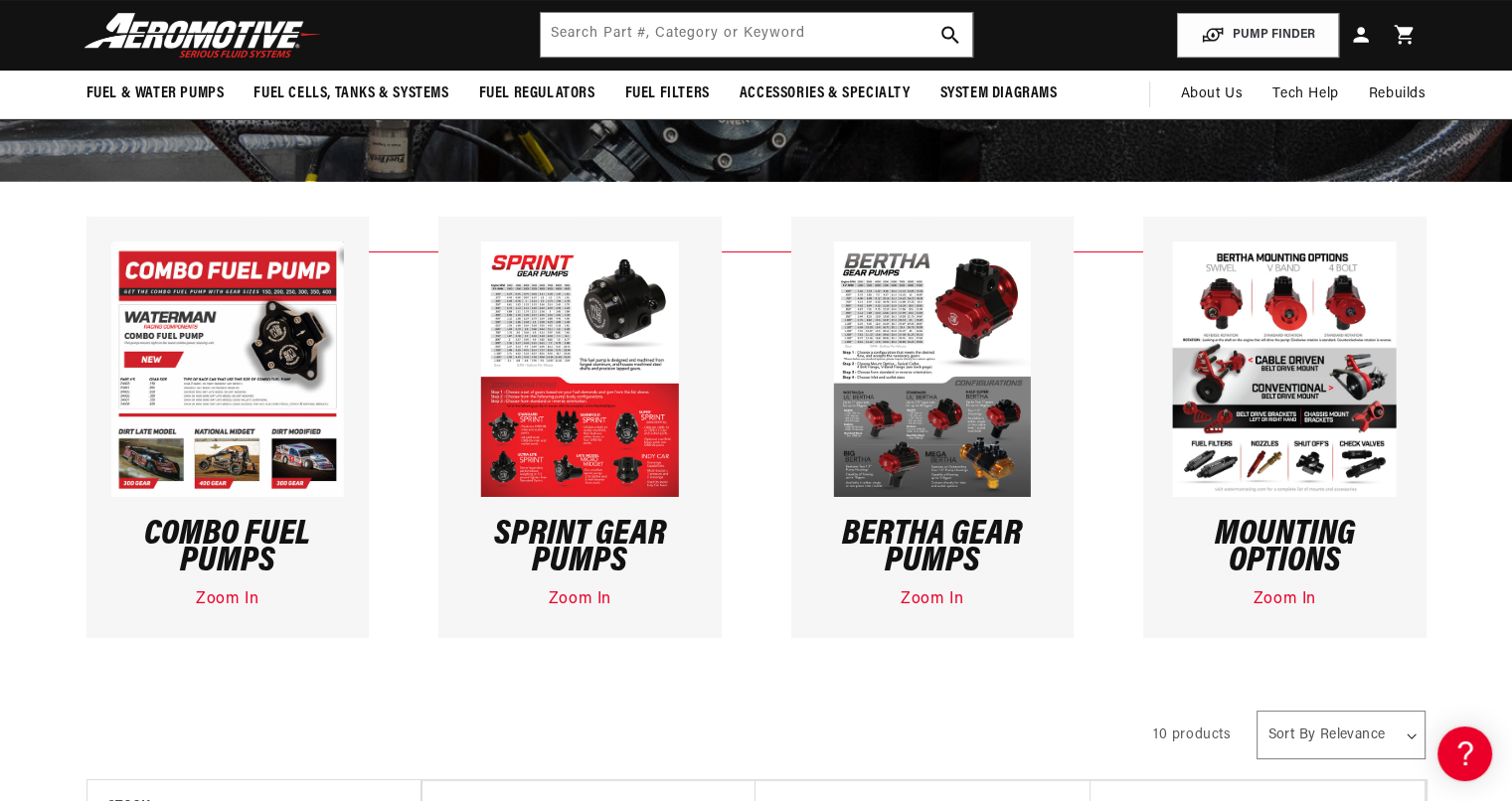 click at bounding box center (580, 369) 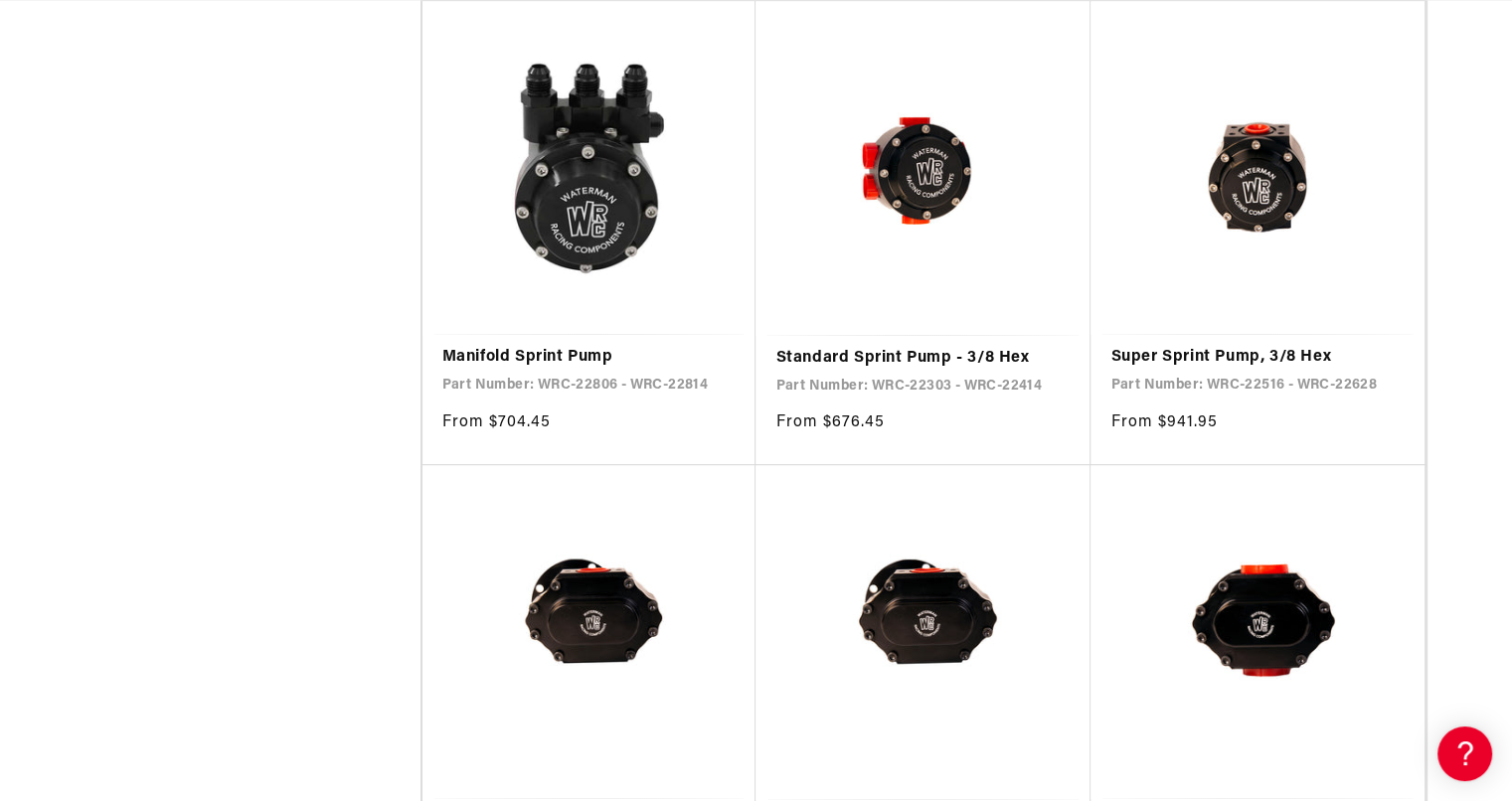 scroll, scrollTop: 2008, scrollLeft: 0, axis: vertical 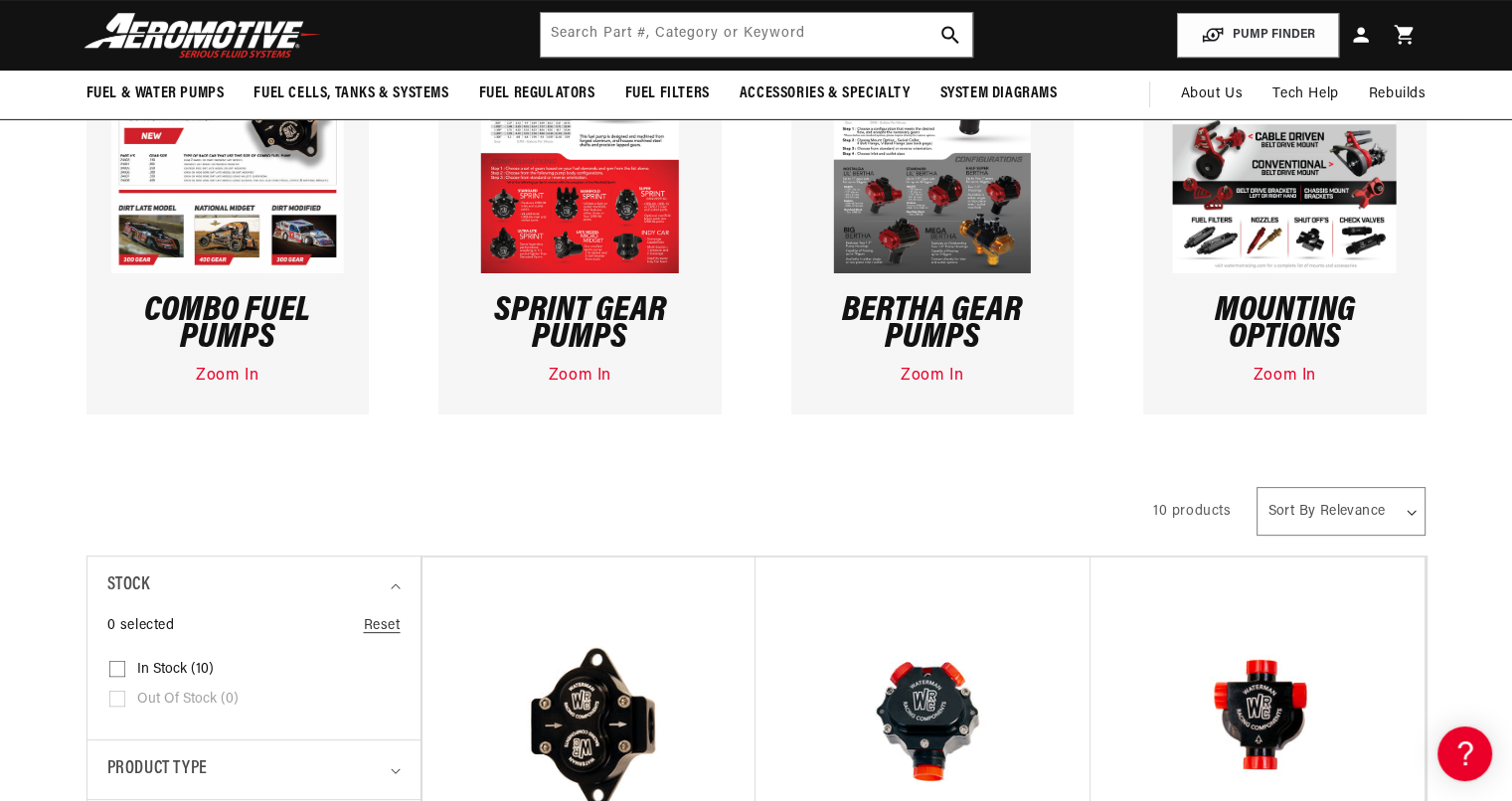 click on "Sprint Gear Pumps" at bounding box center (580, 325) 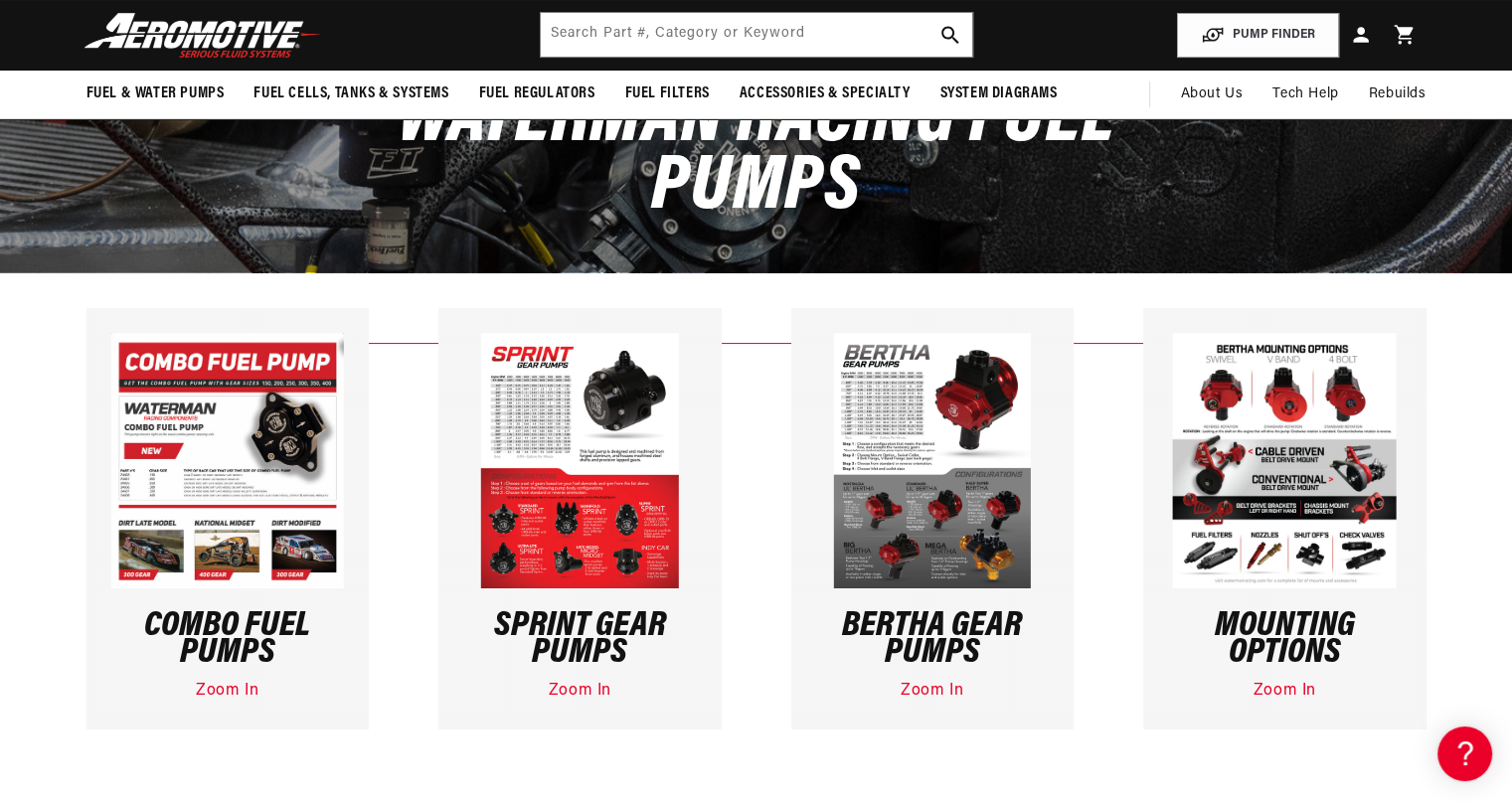 scroll, scrollTop: 0, scrollLeft: 0, axis: both 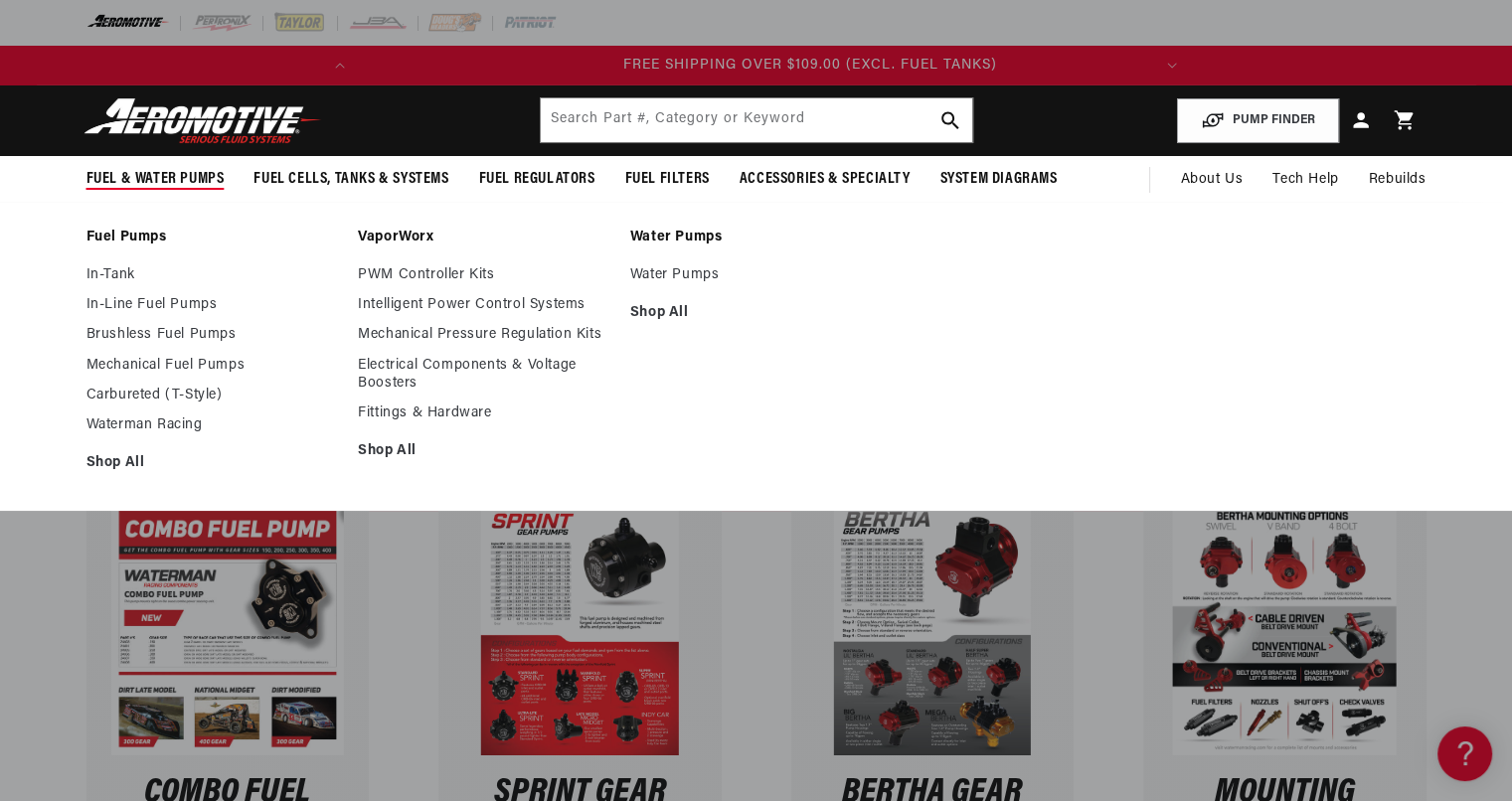 click on "In-Line Fuel Pumps" at bounding box center (213, 305) 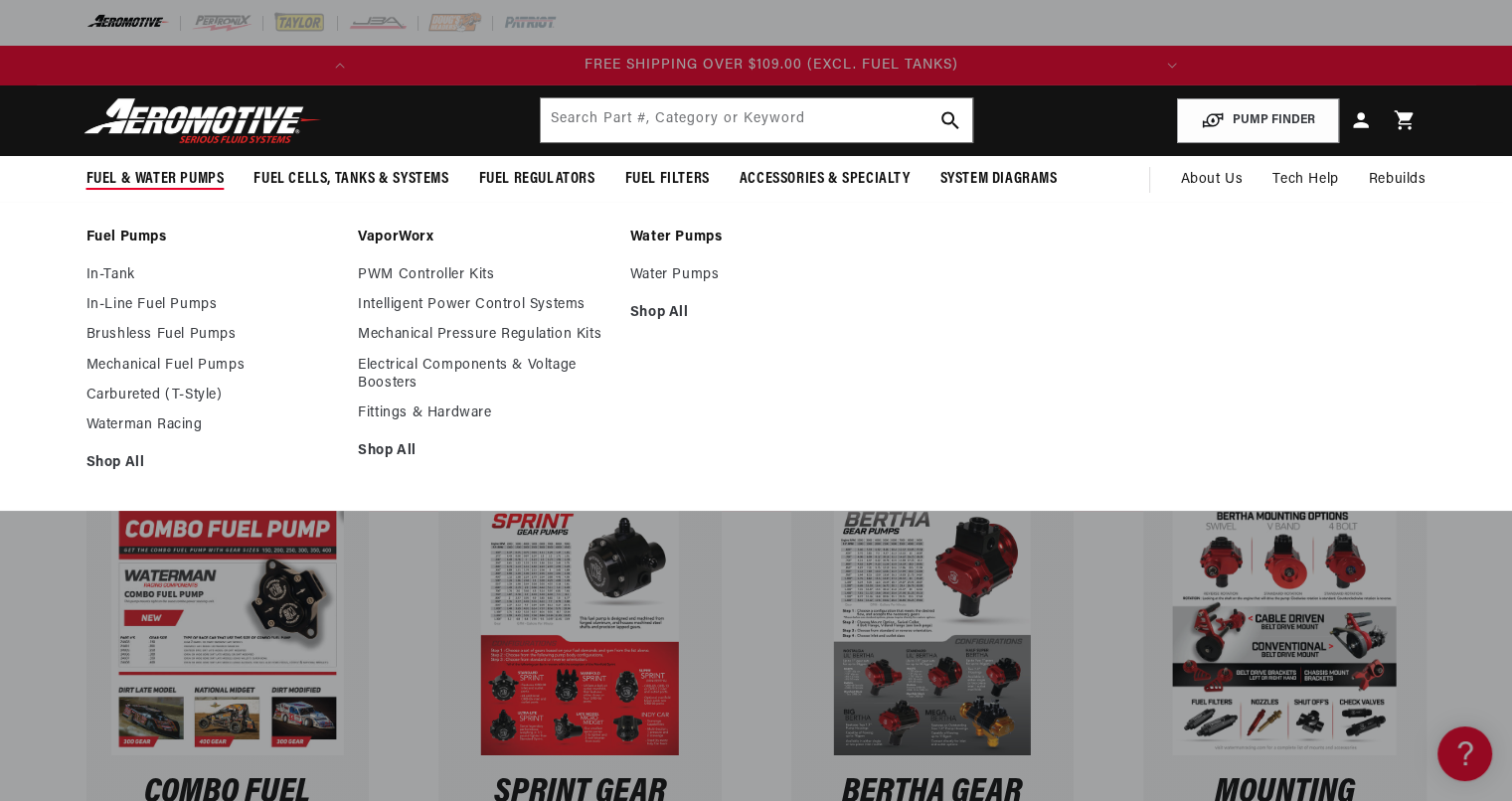 scroll, scrollTop: 0, scrollLeft: 786, axis: horizontal 